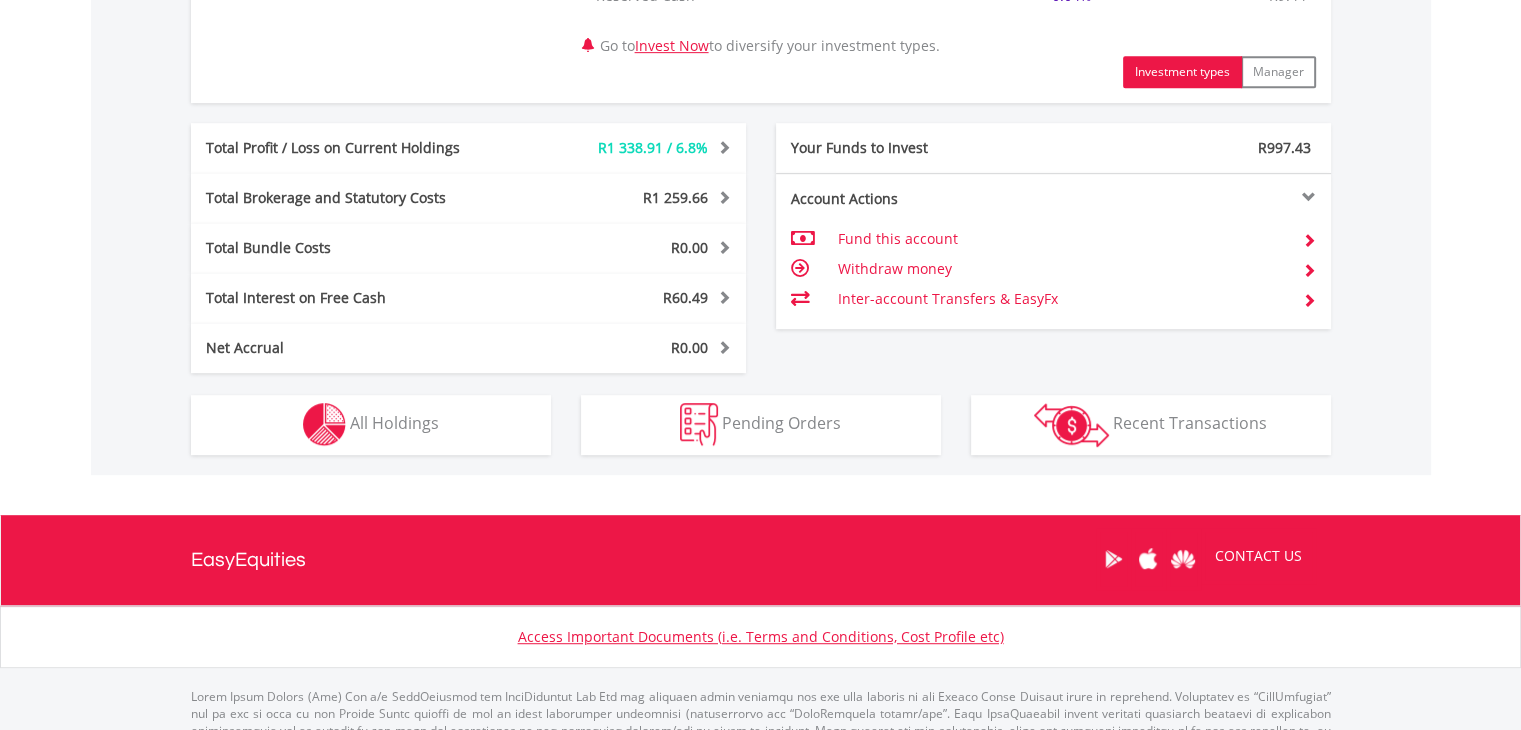 scroll, scrollTop: 1008, scrollLeft: 0, axis: vertical 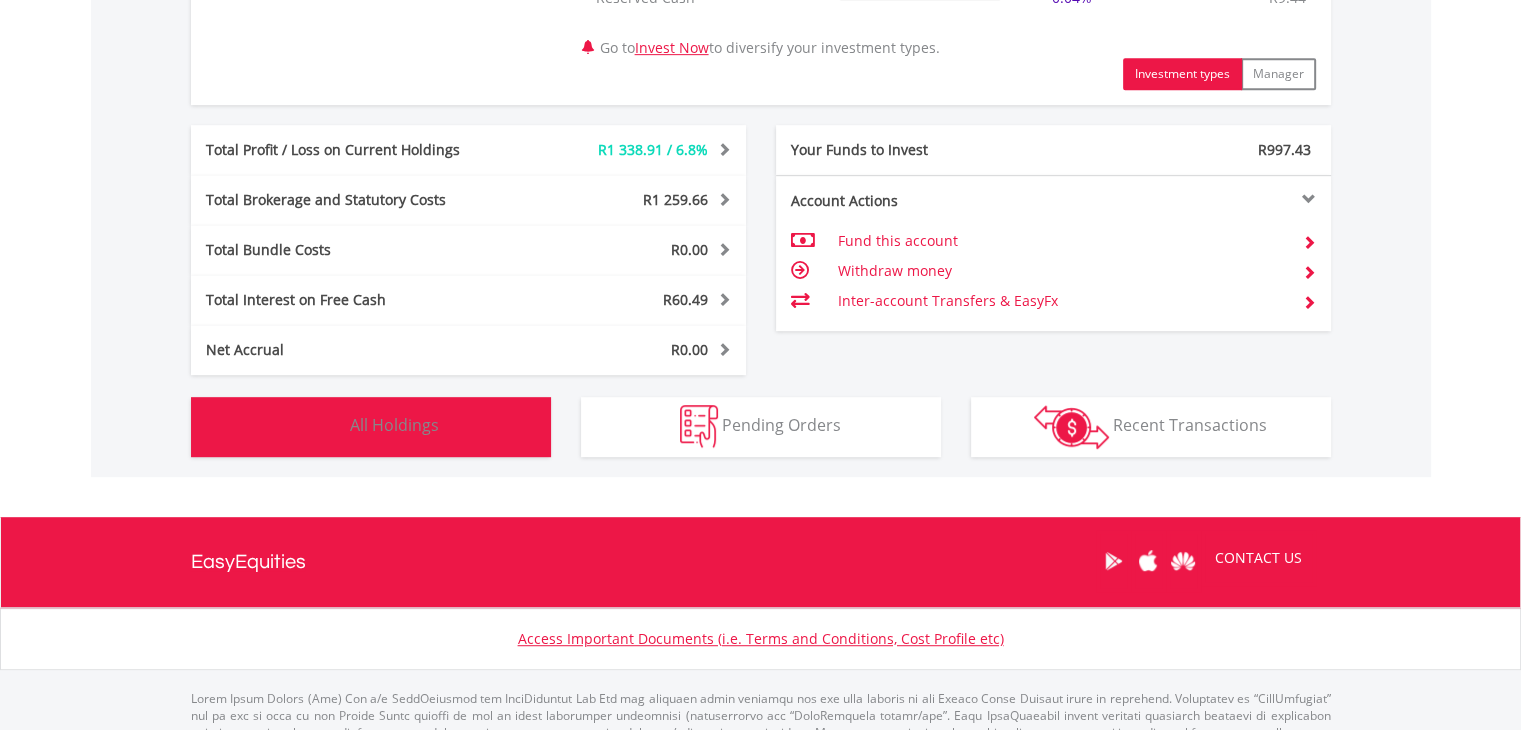 click on "All Holdings" at bounding box center (394, 425) 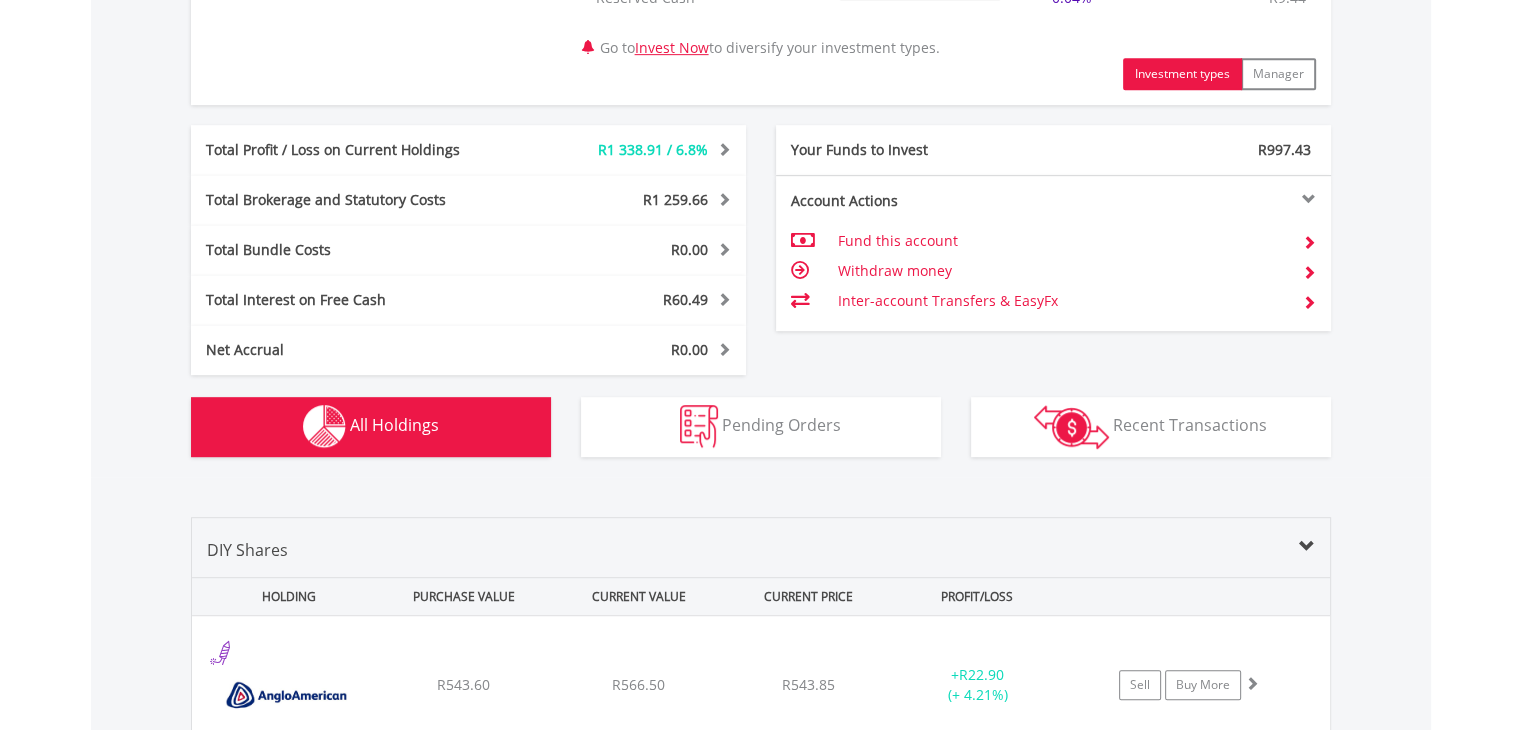 scroll, scrollTop: 1521, scrollLeft: 0, axis: vertical 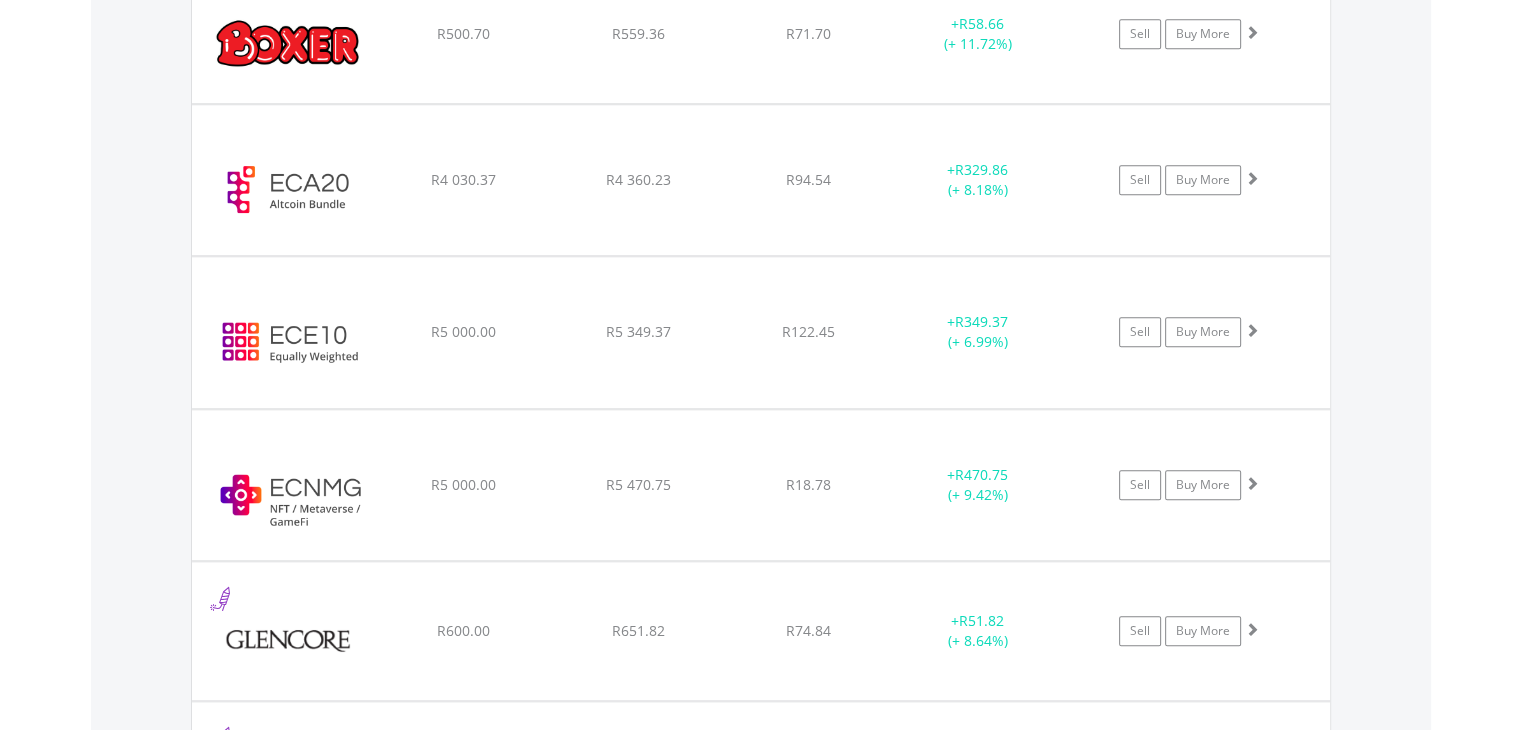 click on "My Investments
Invest Now
New Listings
Sell
My Recurring Investments
Pending Orders
Switch Unit Trusts
Vouchers
Buy a Voucher
Redeem a Voucher" at bounding box center (760, -5) 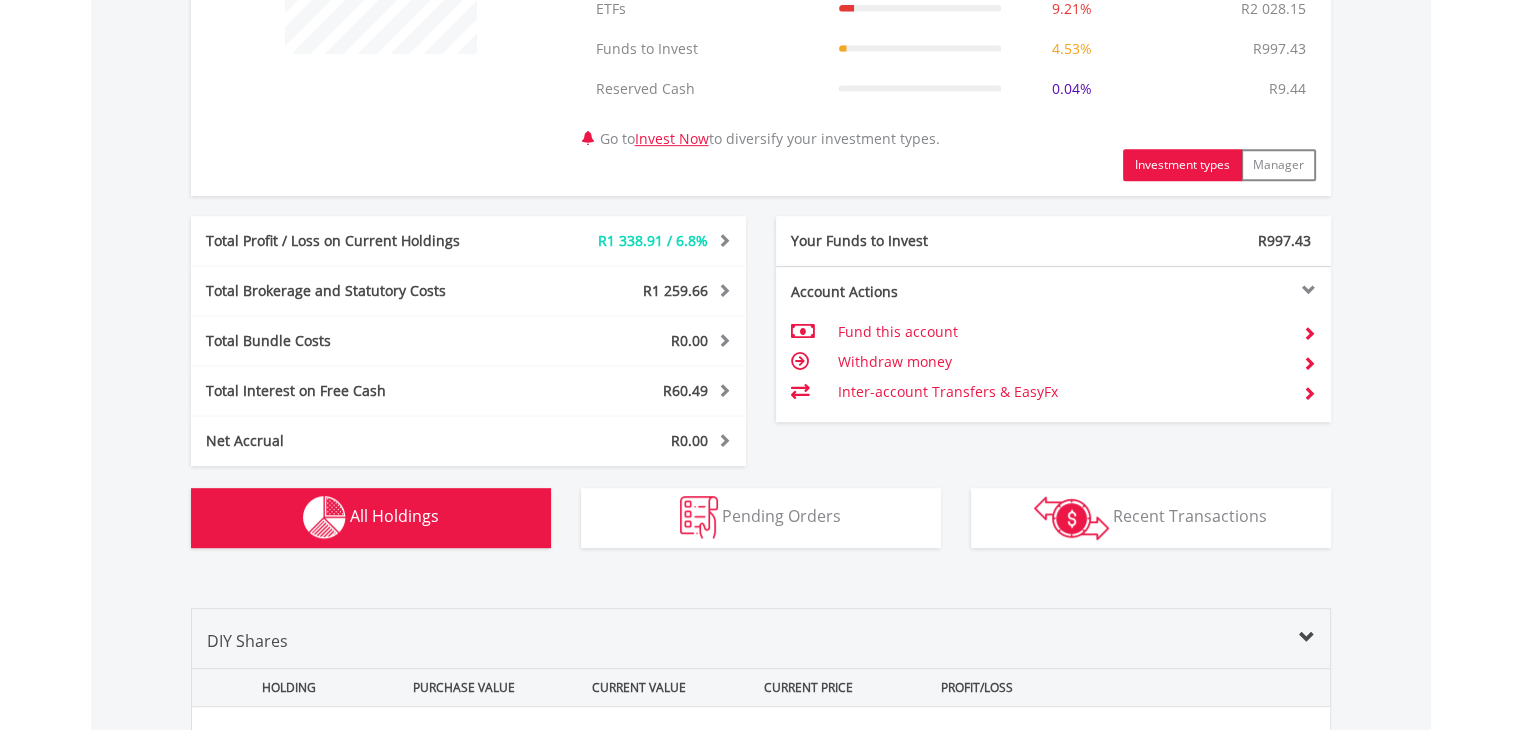 scroll, scrollTop: 952, scrollLeft: 0, axis: vertical 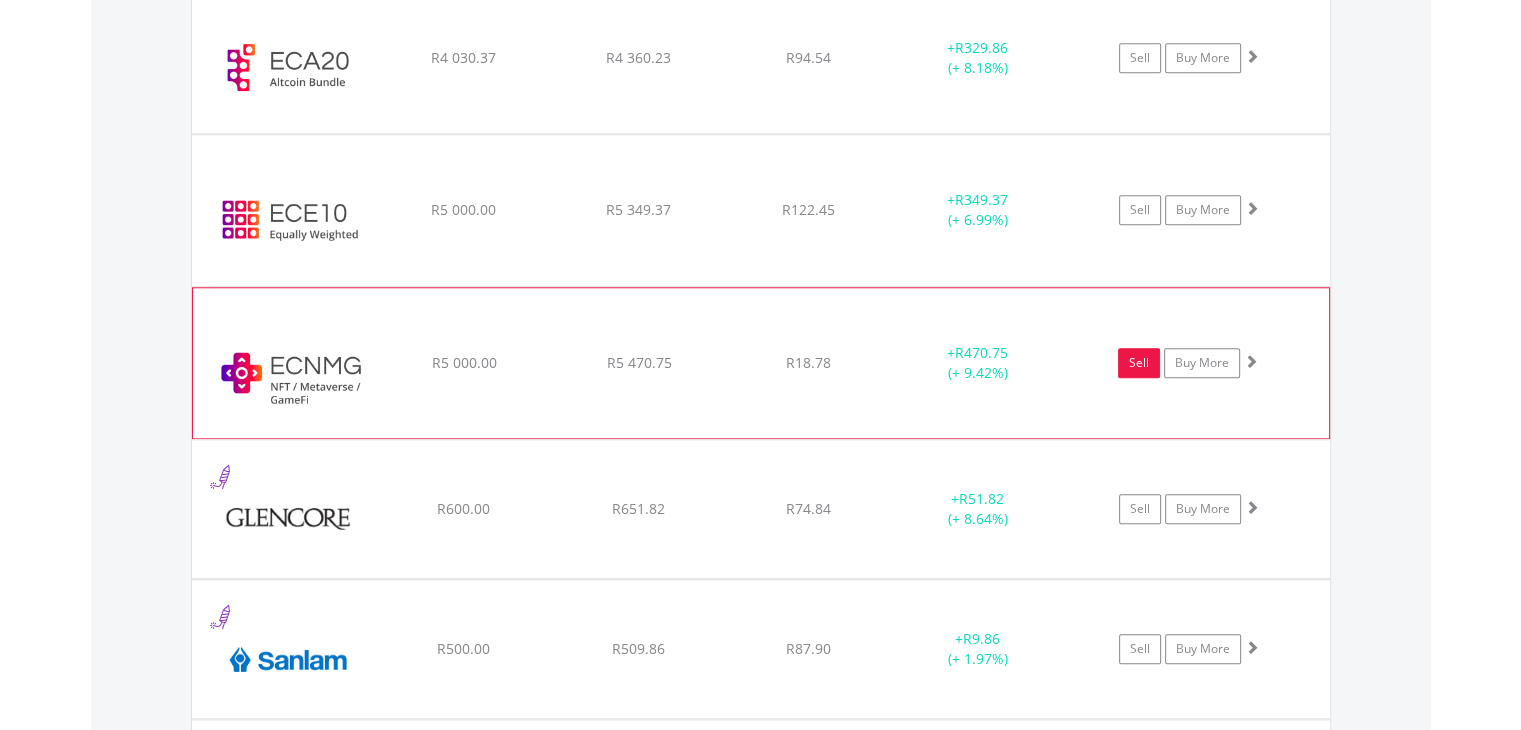 click on "Sell" at bounding box center (1139, 363) 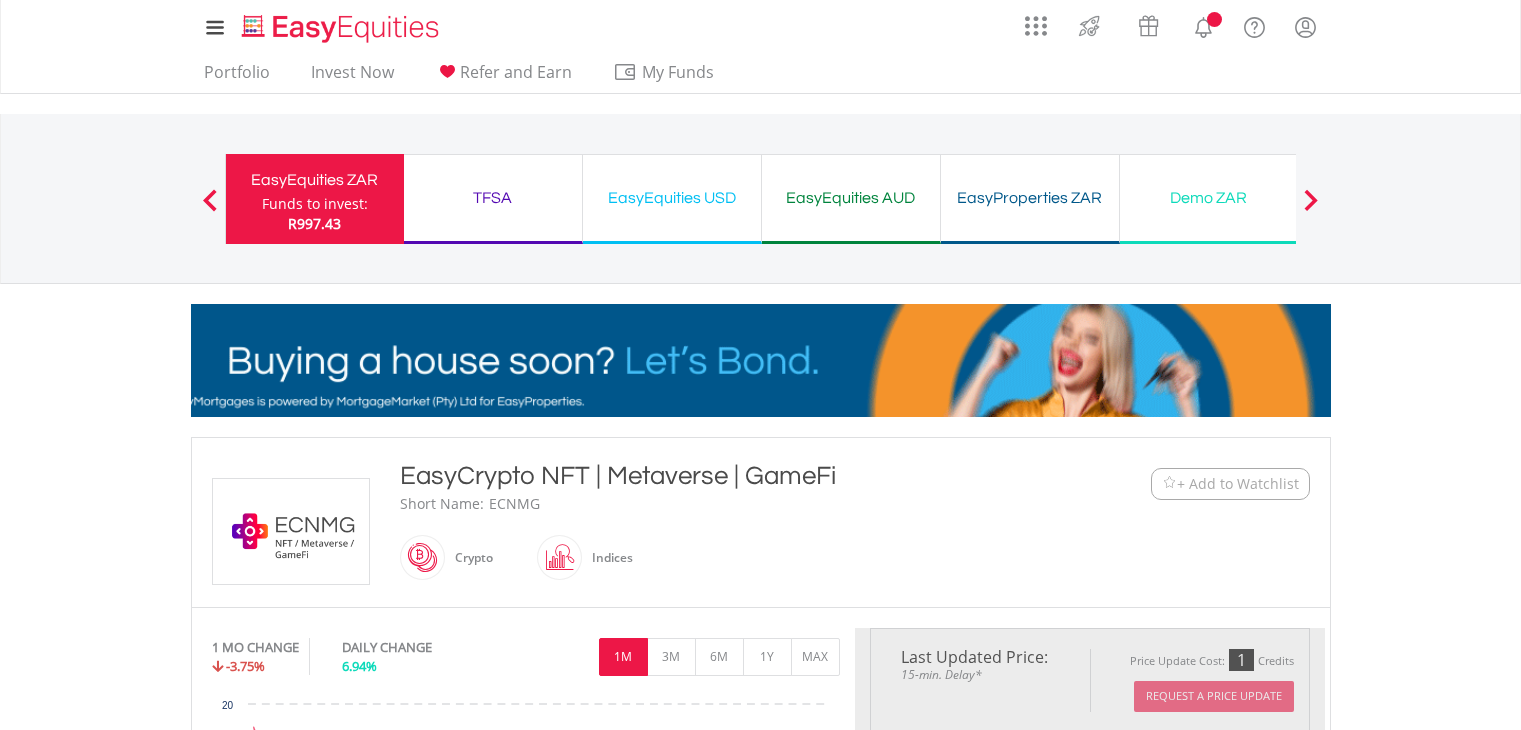 scroll, scrollTop: 0, scrollLeft: 0, axis: both 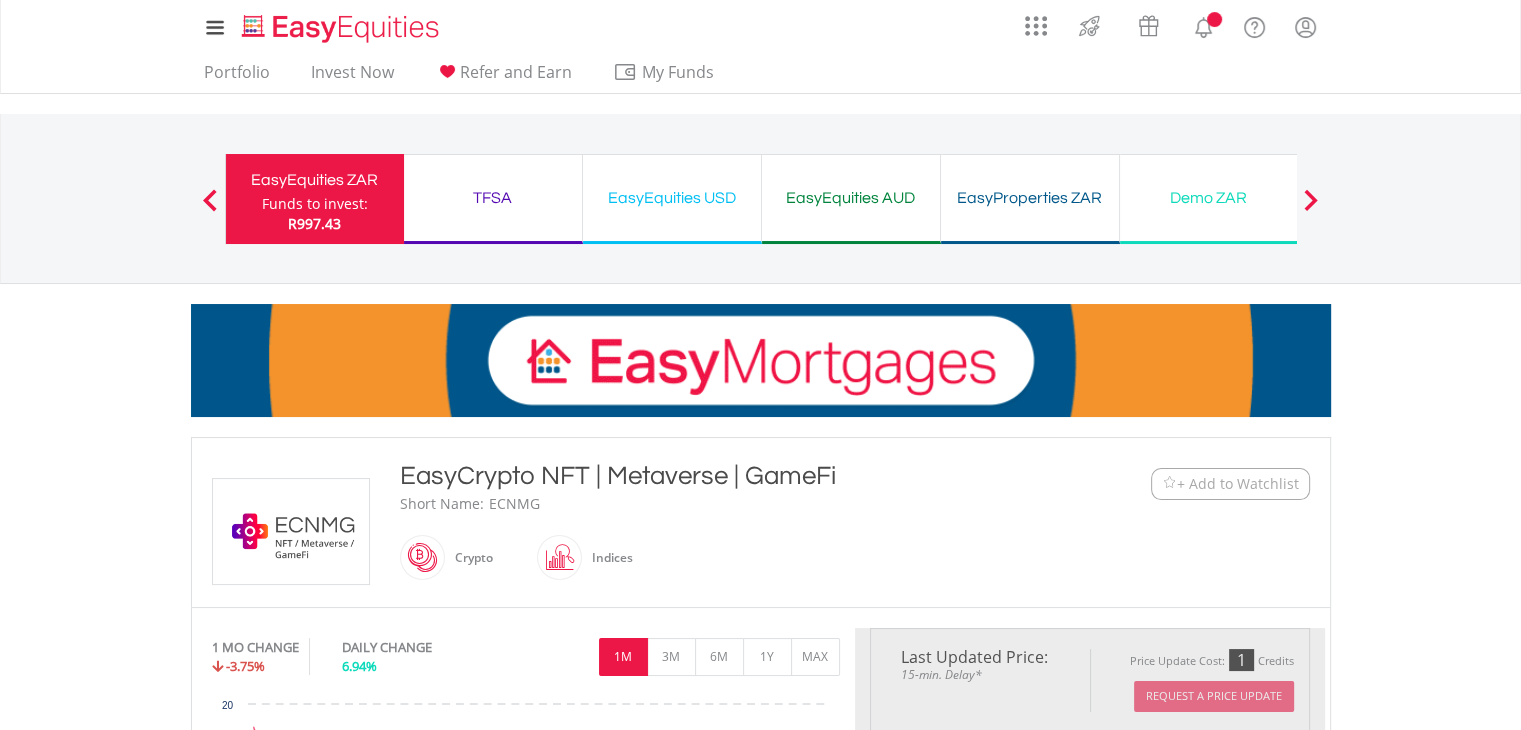 type on "*******" 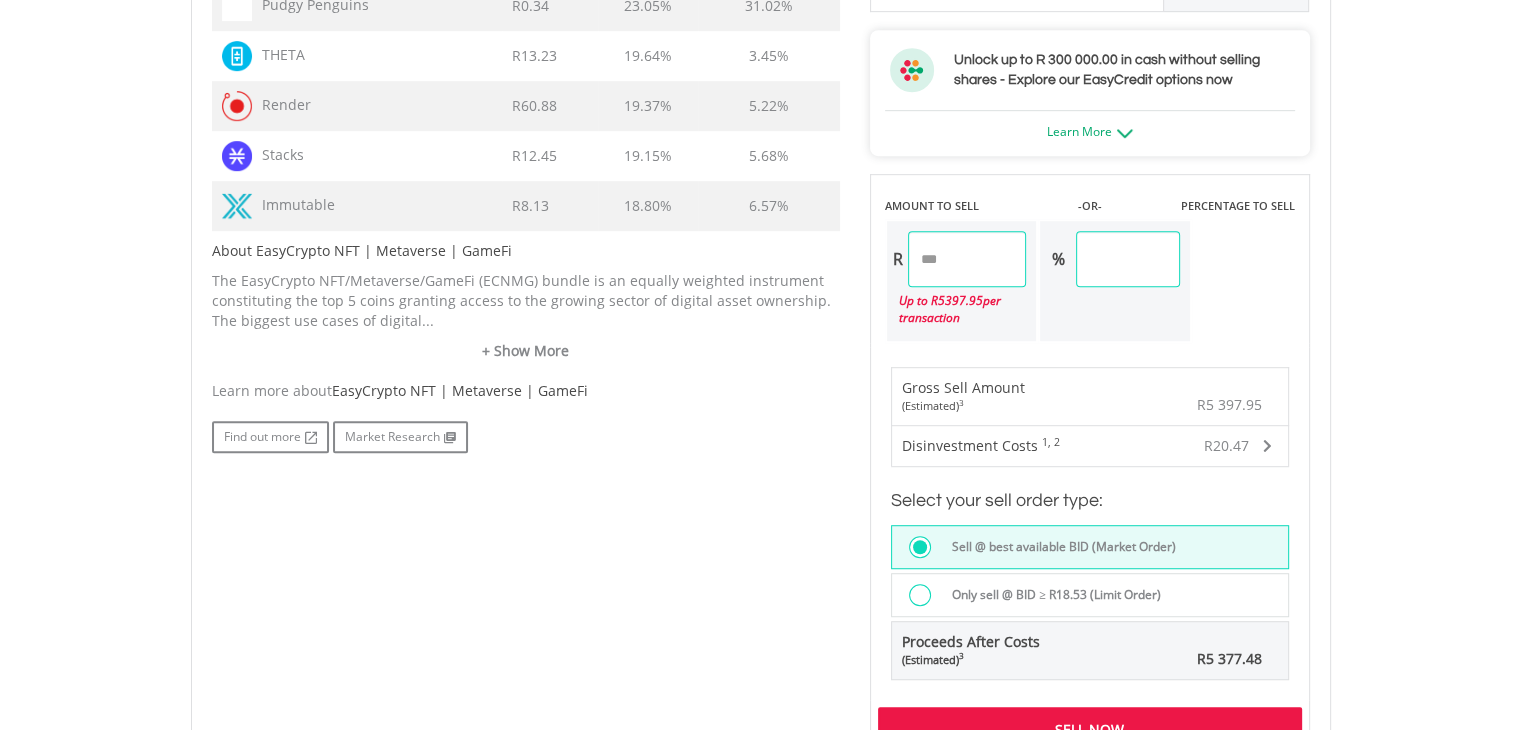 scroll, scrollTop: 1133, scrollLeft: 0, axis: vertical 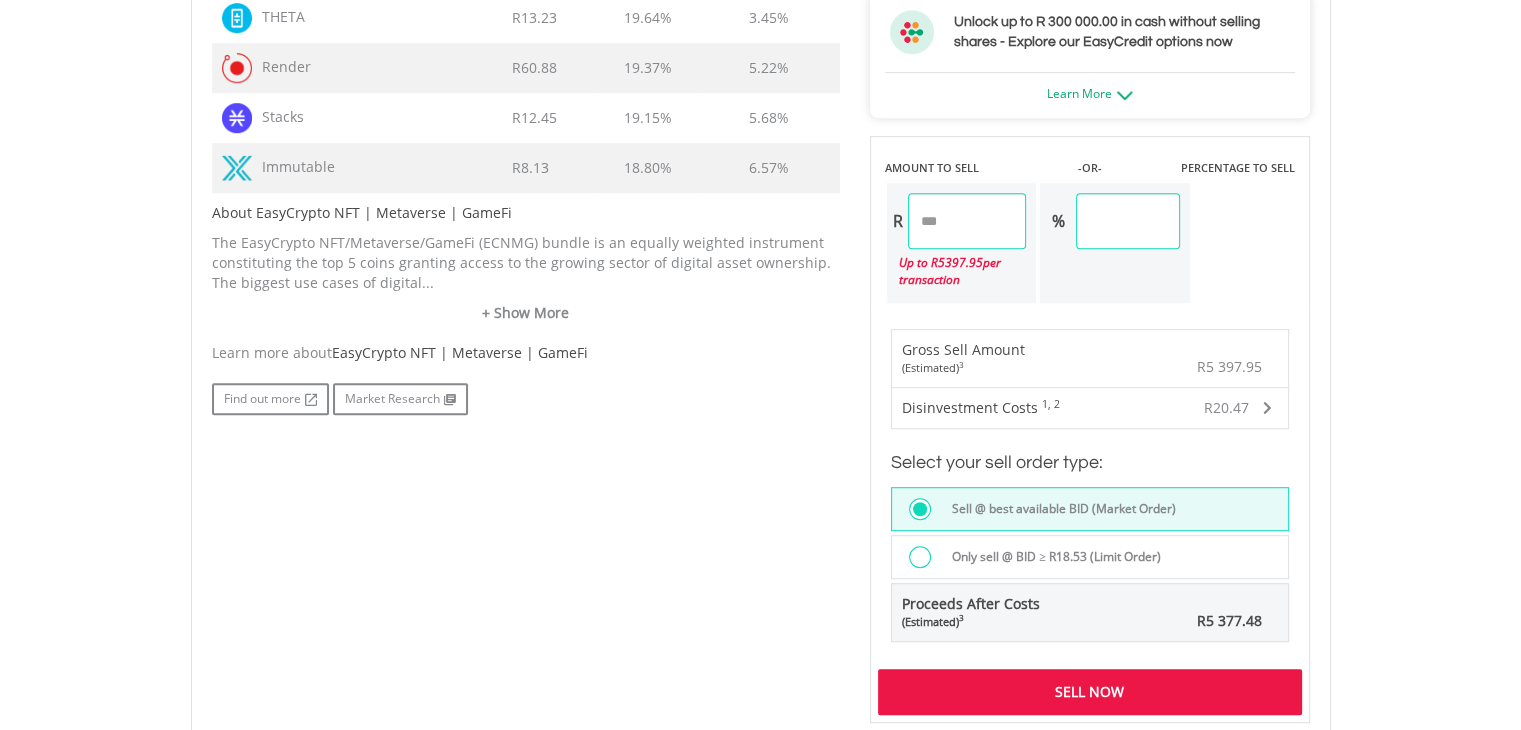 drag, startPoint x: 1531, startPoint y: 93, endPoint x: 1535, endPoint y: 443, distance: 350.02286 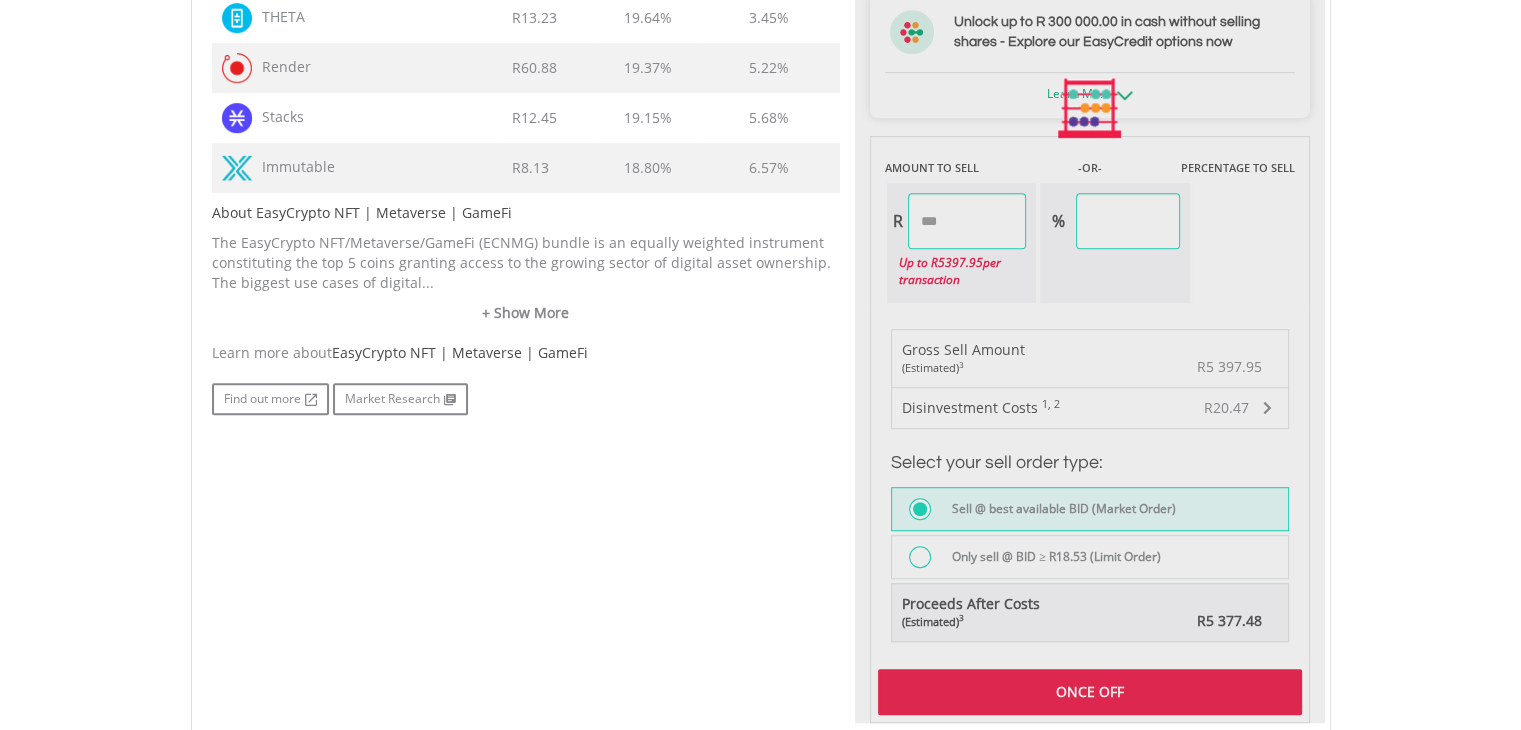 click on "Last Updated Price:
15-min. Delay*
Price Update Cost:
1
Credits
Request A Price Update
Request Update
SELLING AT (BID)
BUYING AT                     (ASK)
LAST PRICE
R18.5266
R19.0676
R18.7965
0" at bounding box center [1090, 109] 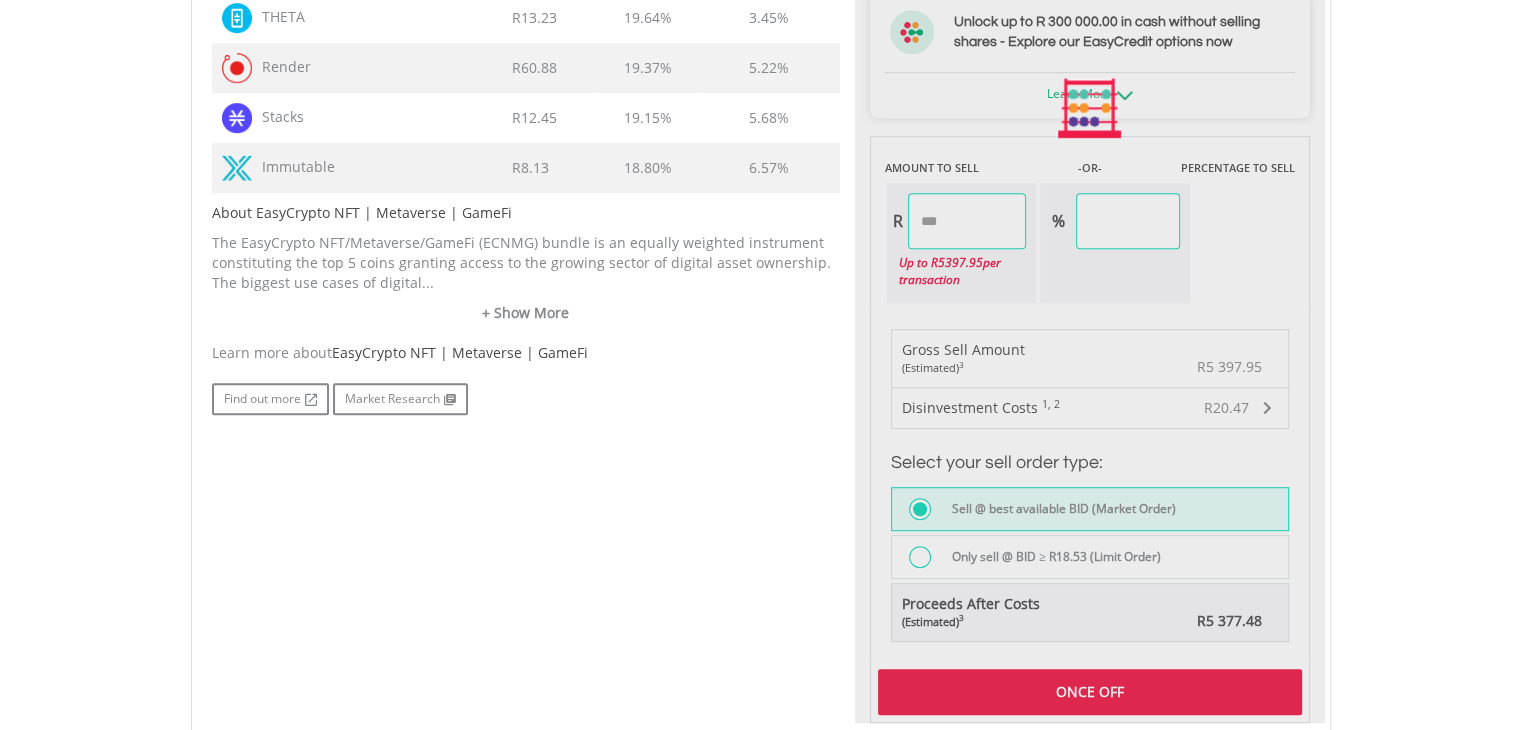 type on "*******" 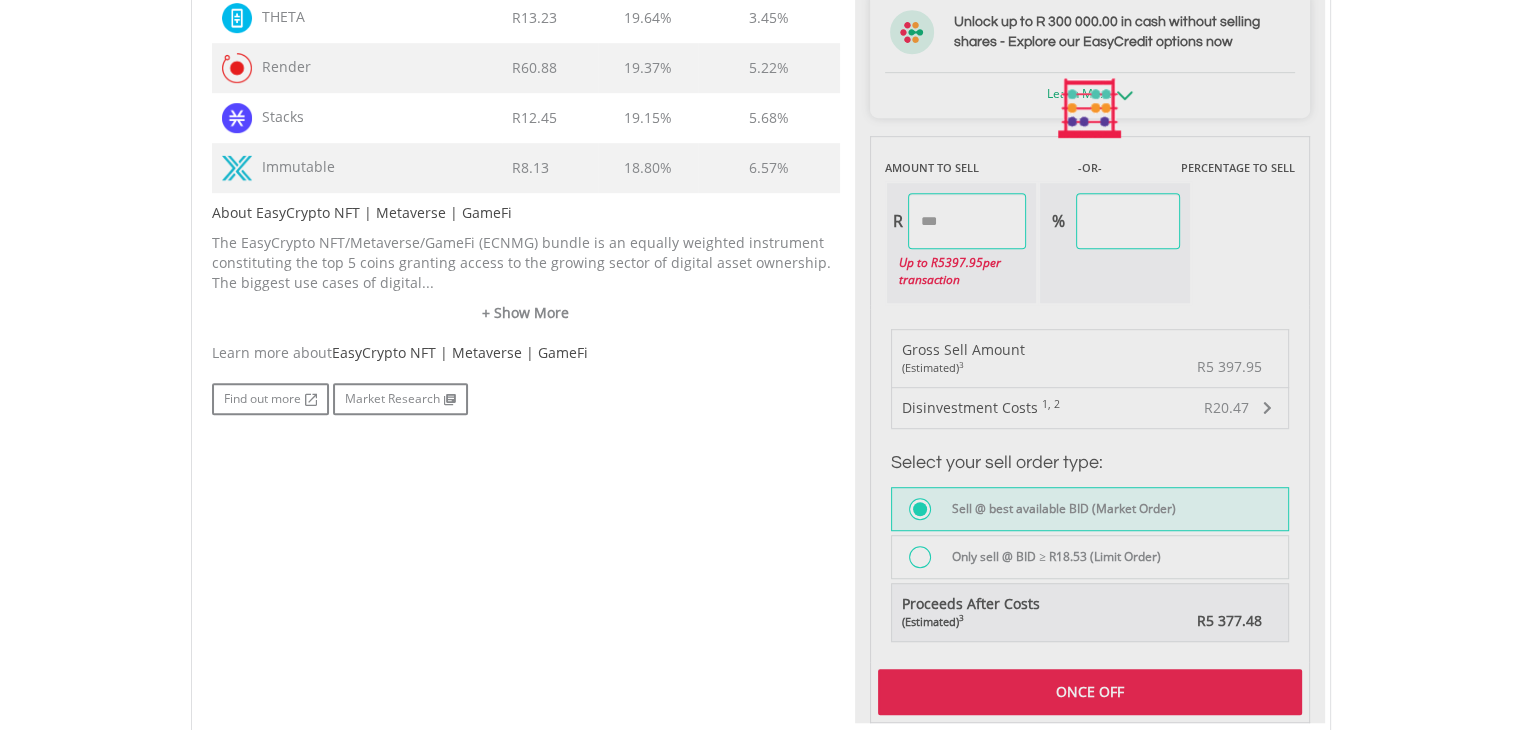 type on "*****" 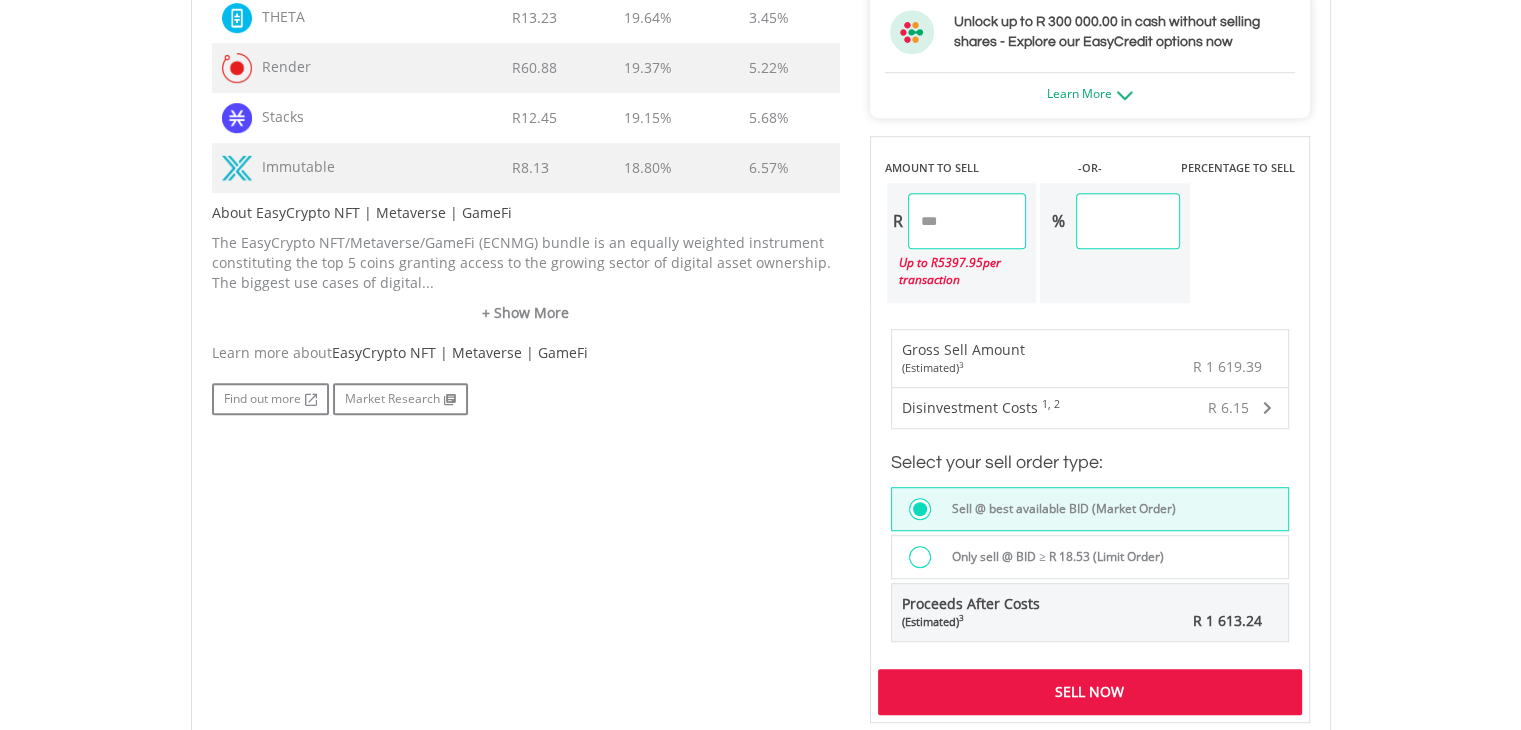 click on "Sell Now" at bounding box center (1090, 692) 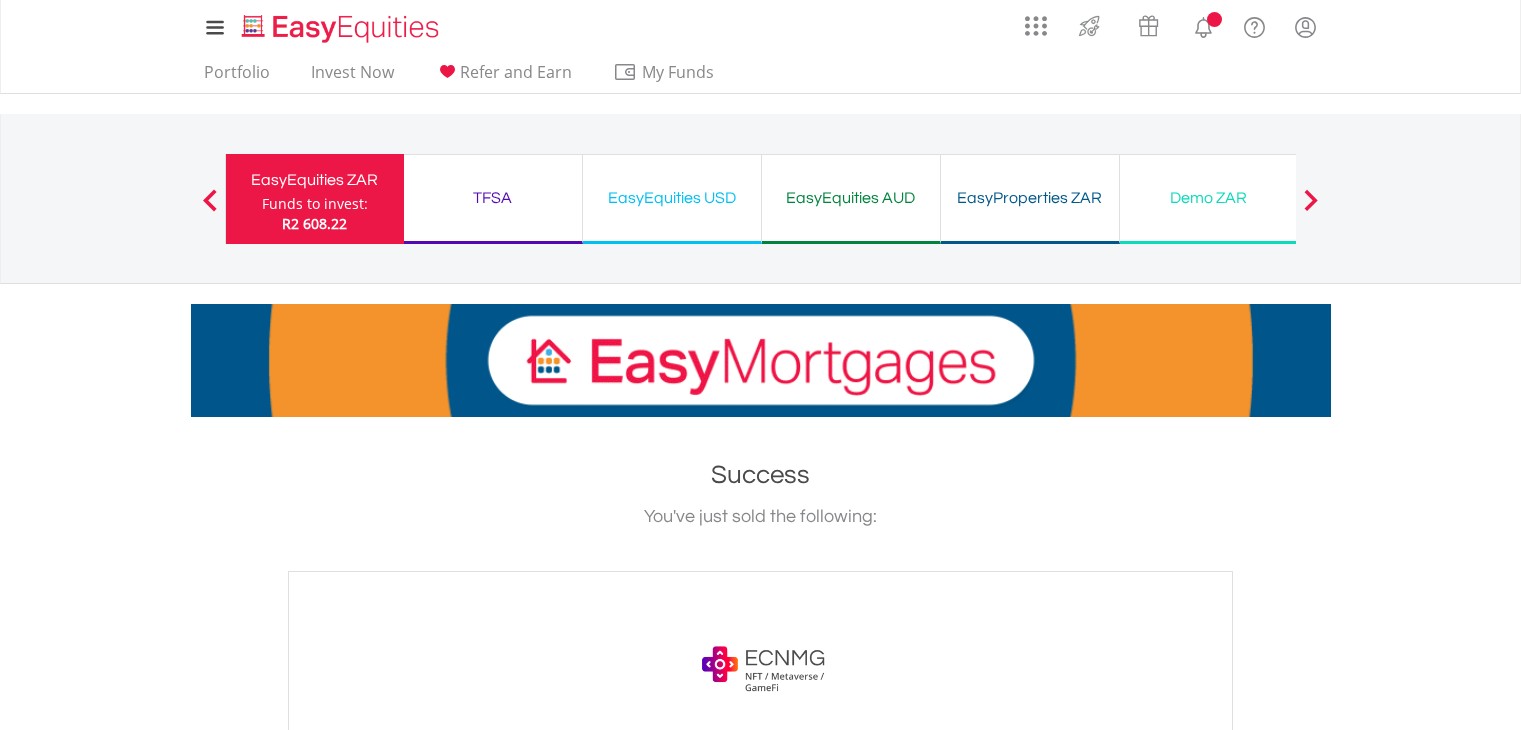 scroll, scrollTop: 0, scrollLeft: 0, axis: both 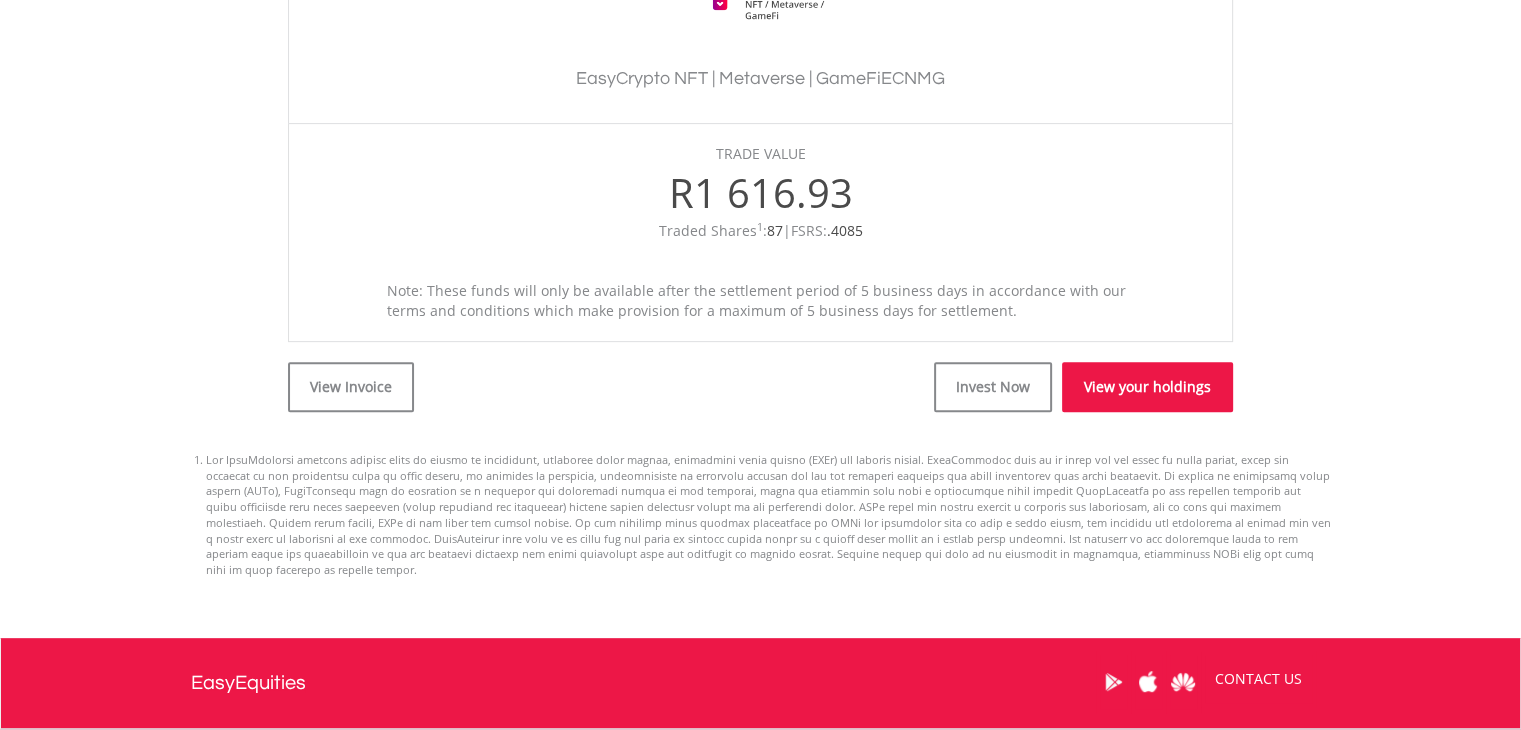 click on "View your holdings" at bounding box center (1147, 387) 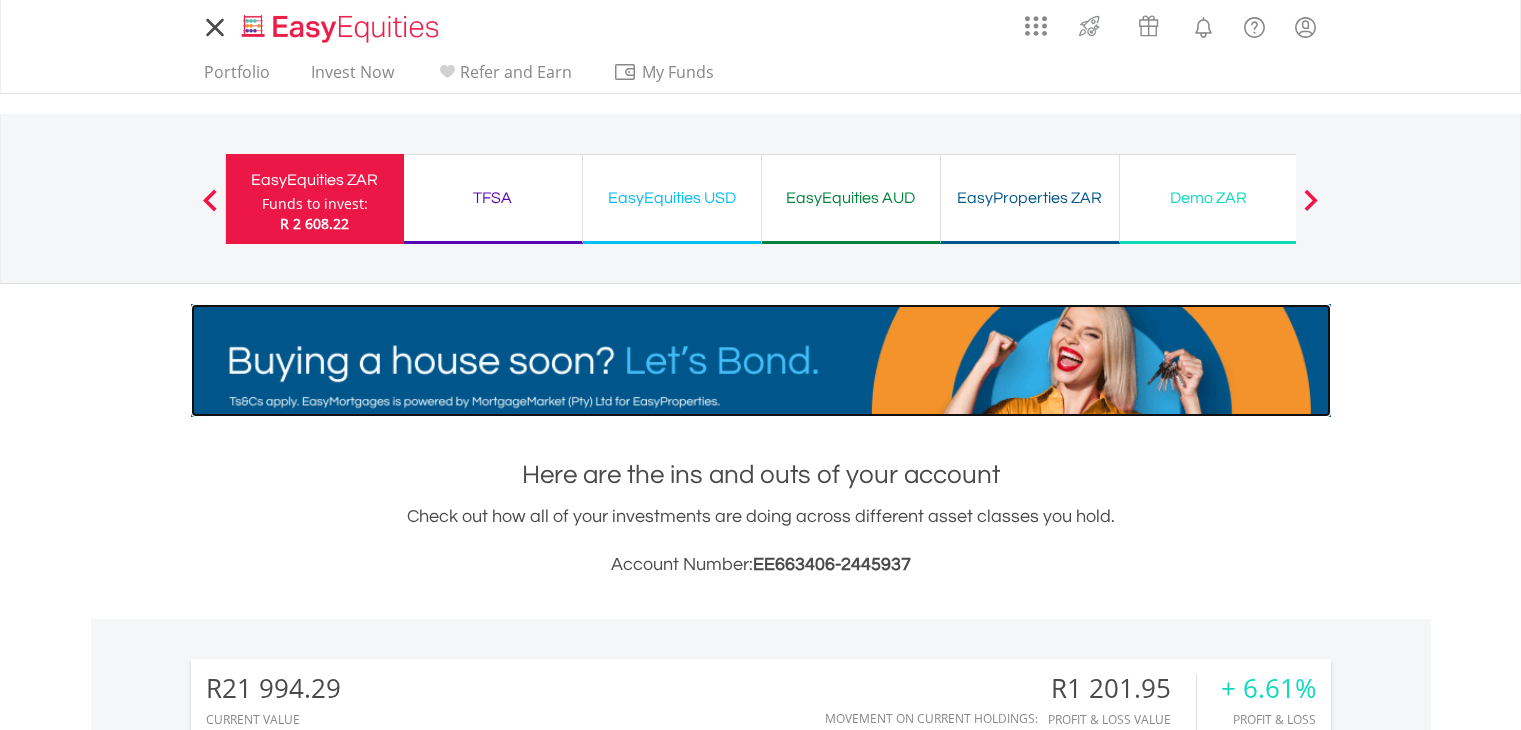 scroll, scrollTop: 0, scrollLeft: 0, axis: both 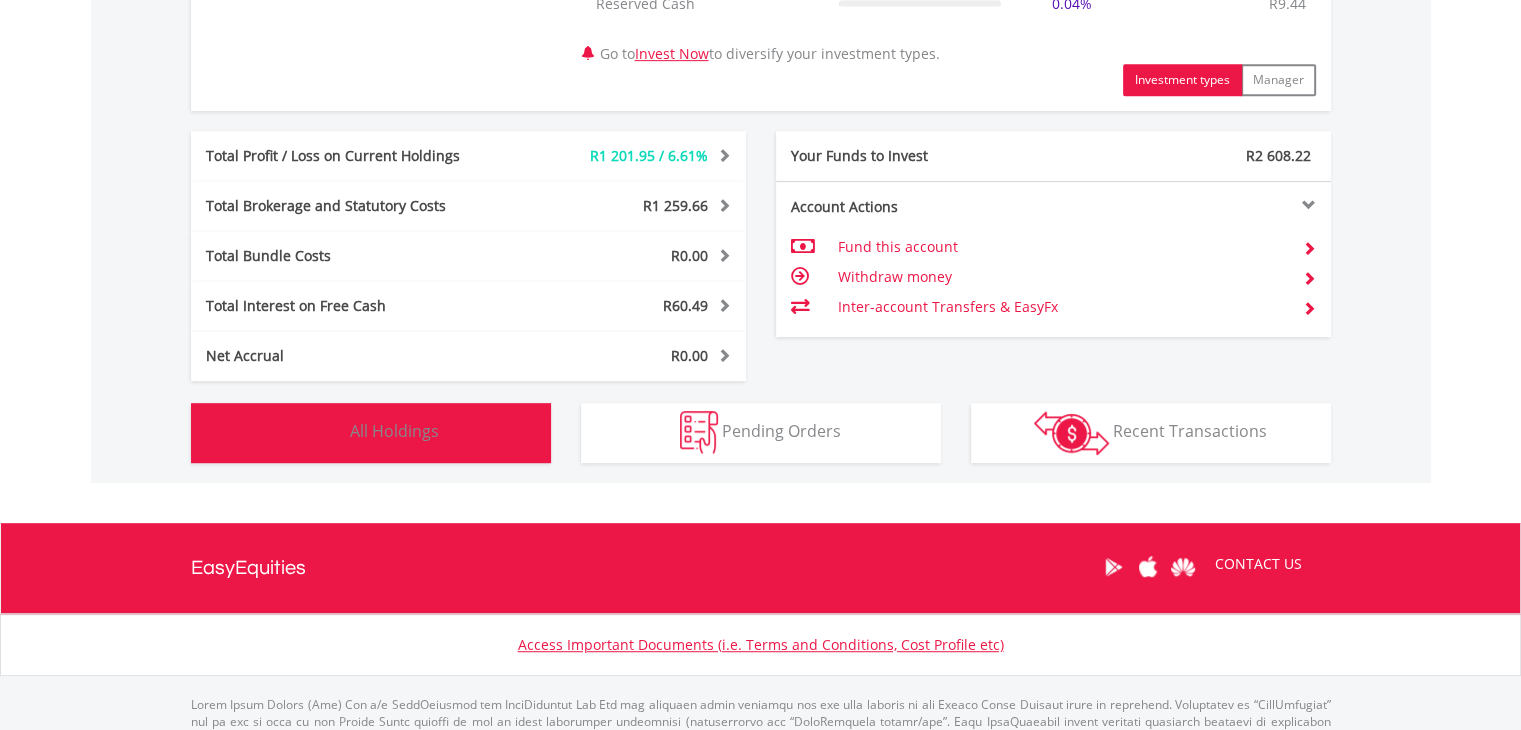 click on "Holdings
All Holdings" at bounding box center (371, 433) 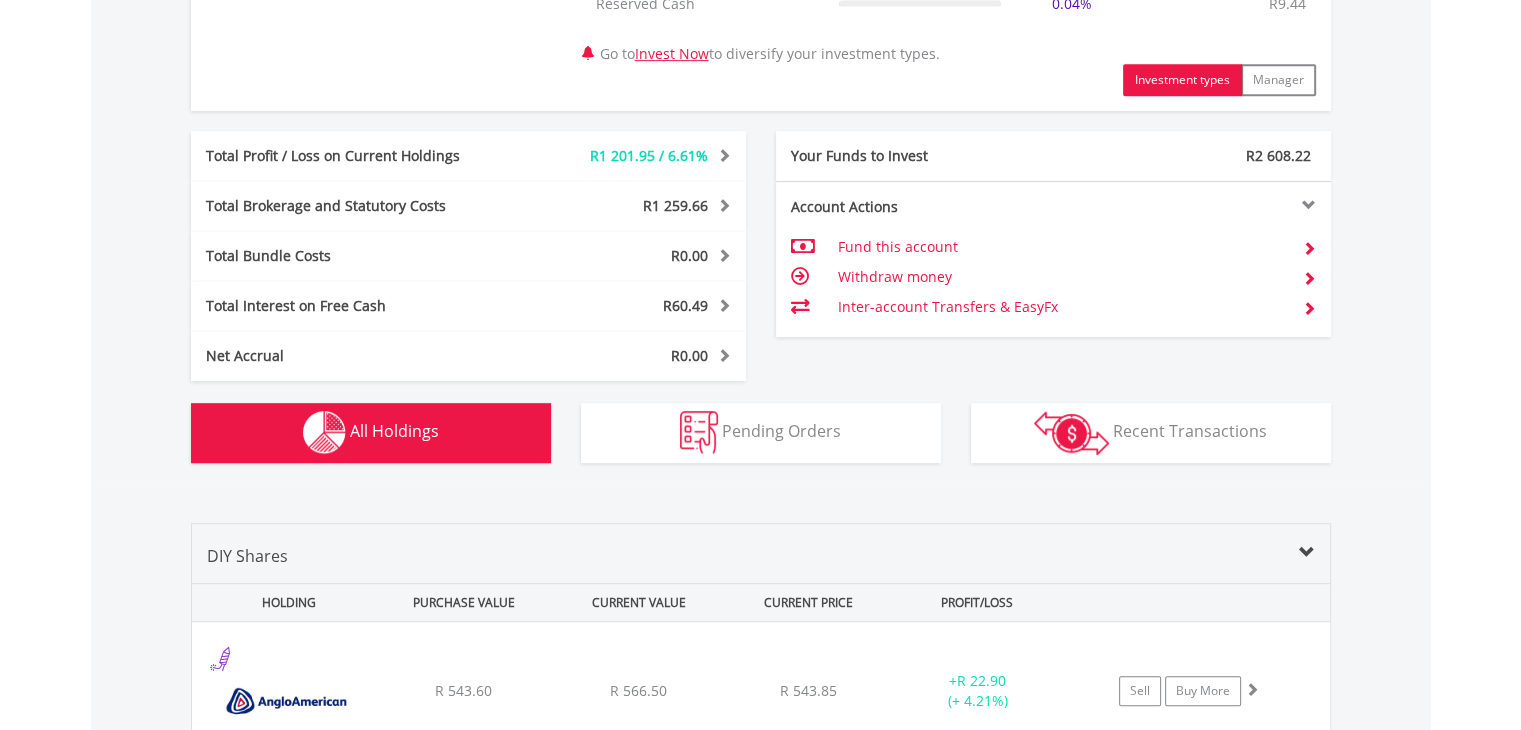 scroll, scrollTop: 1521, scrollLeft: 0, axis: vertical 